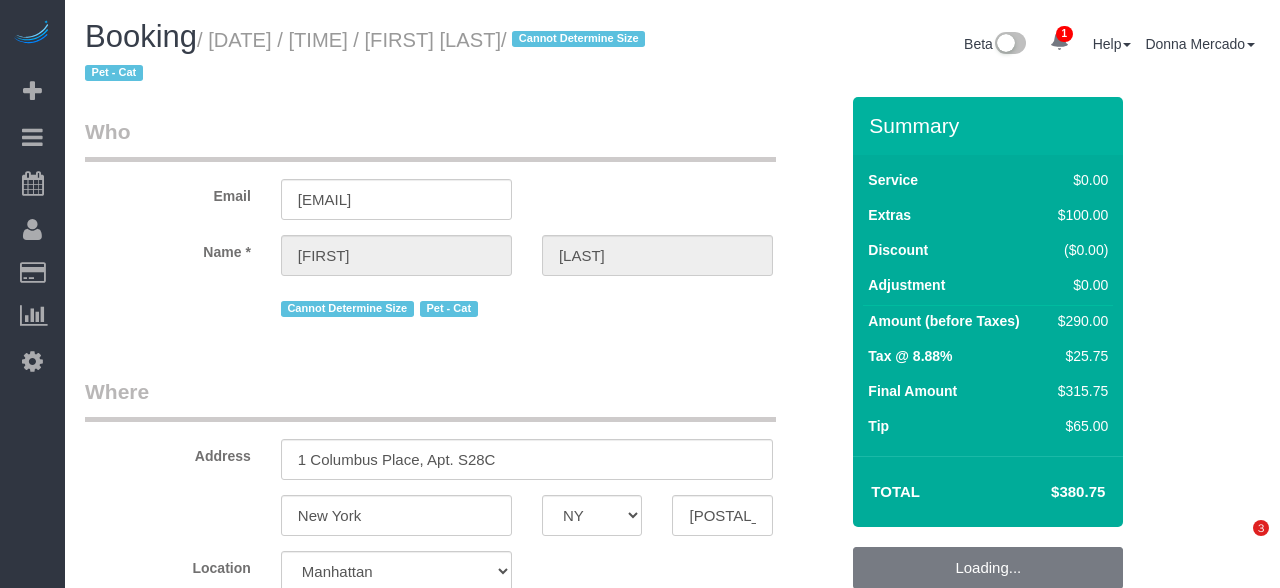 select on "NY" 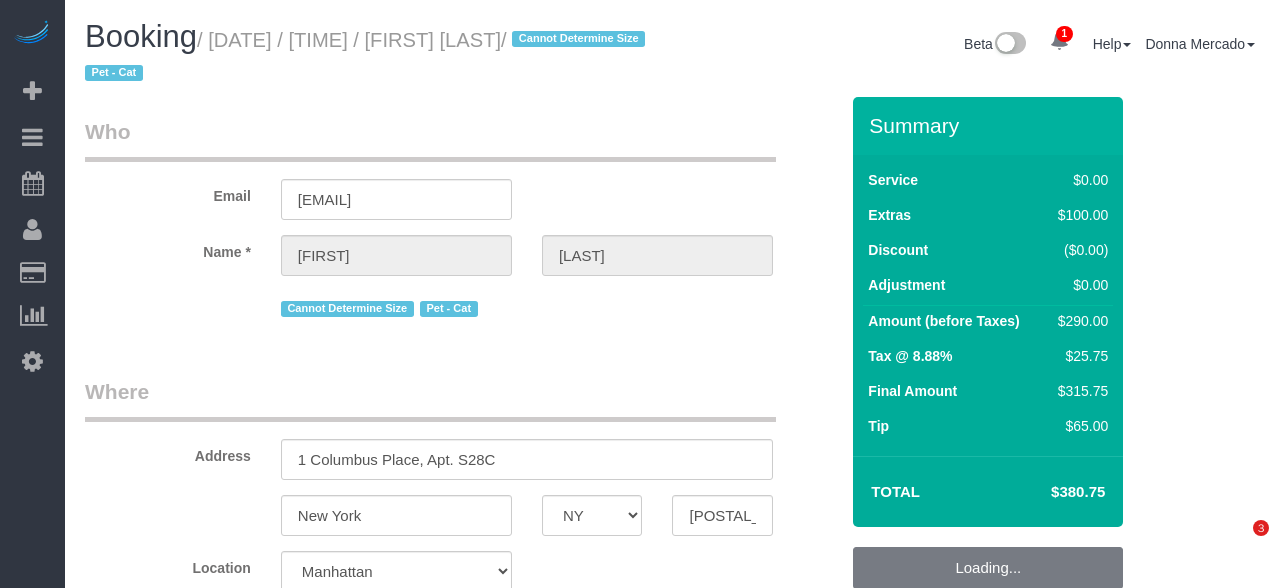select on "number:14" 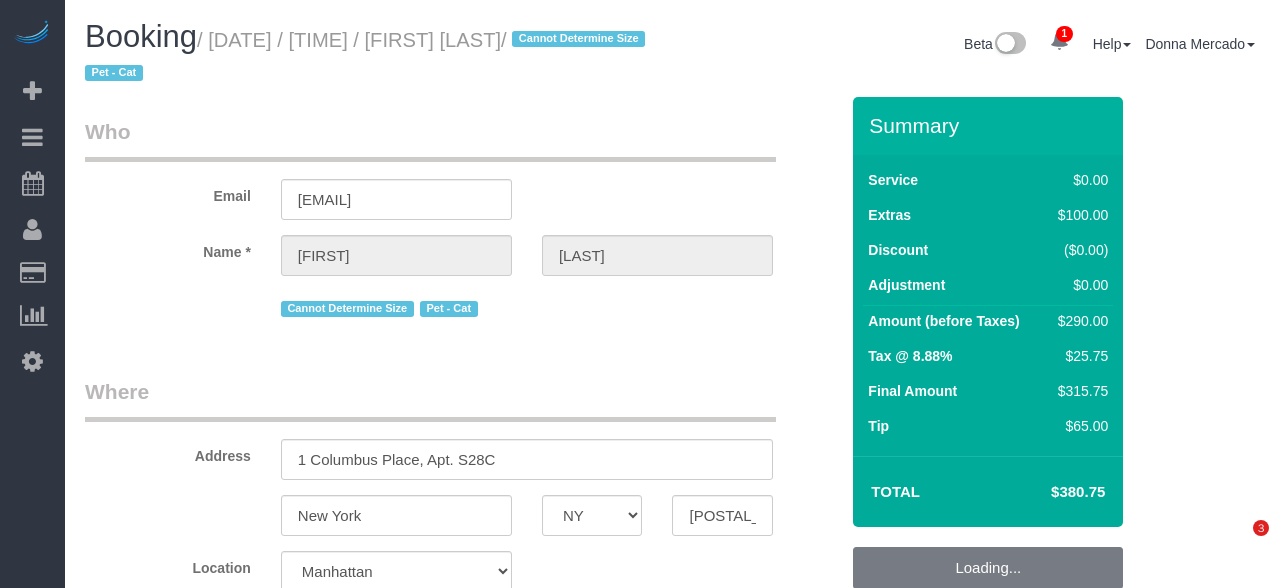 select on "number:6" 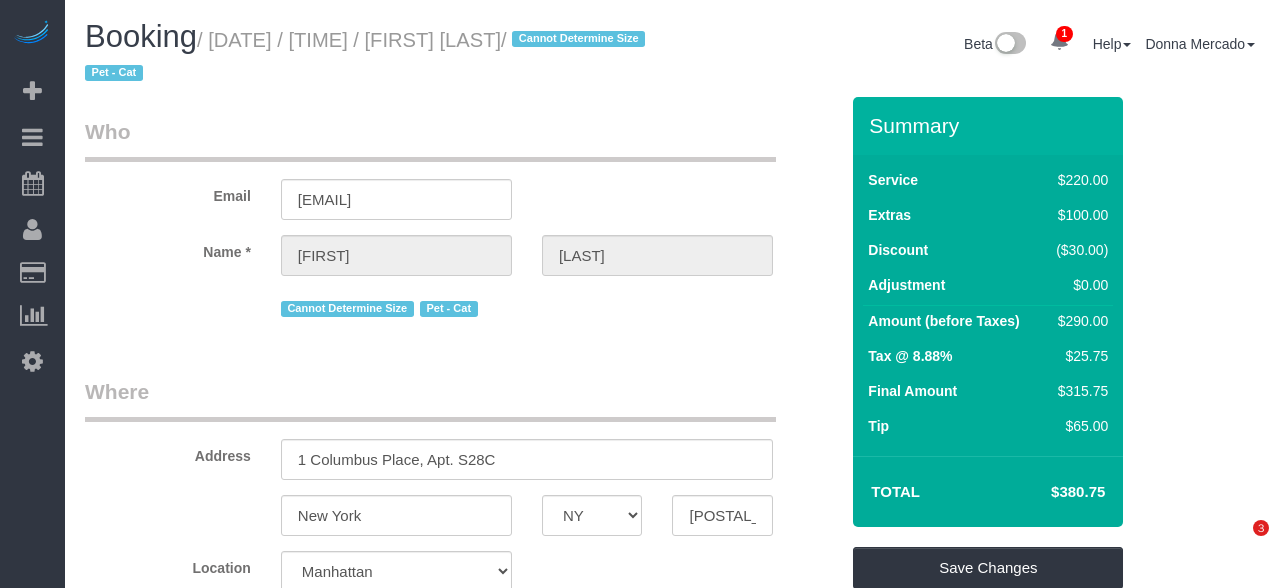 scroll, scrollTop: 0, scrollLeft: 0, axis: both 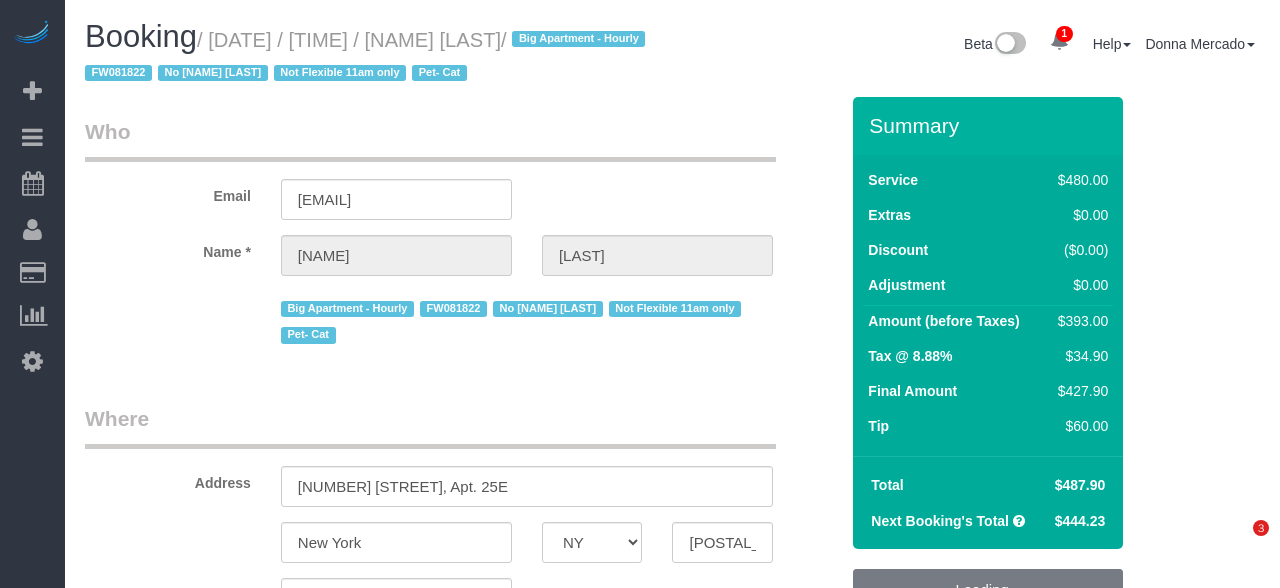 select on "NY" 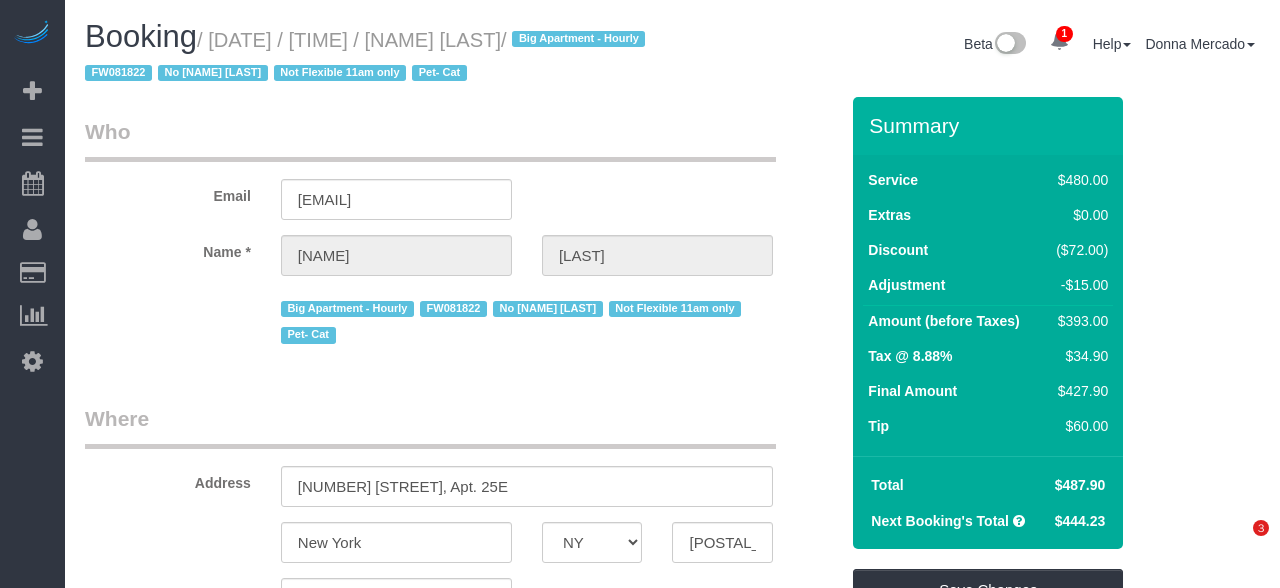 scroll, scrollTop: 0, scrollLeft: 0, axis: both 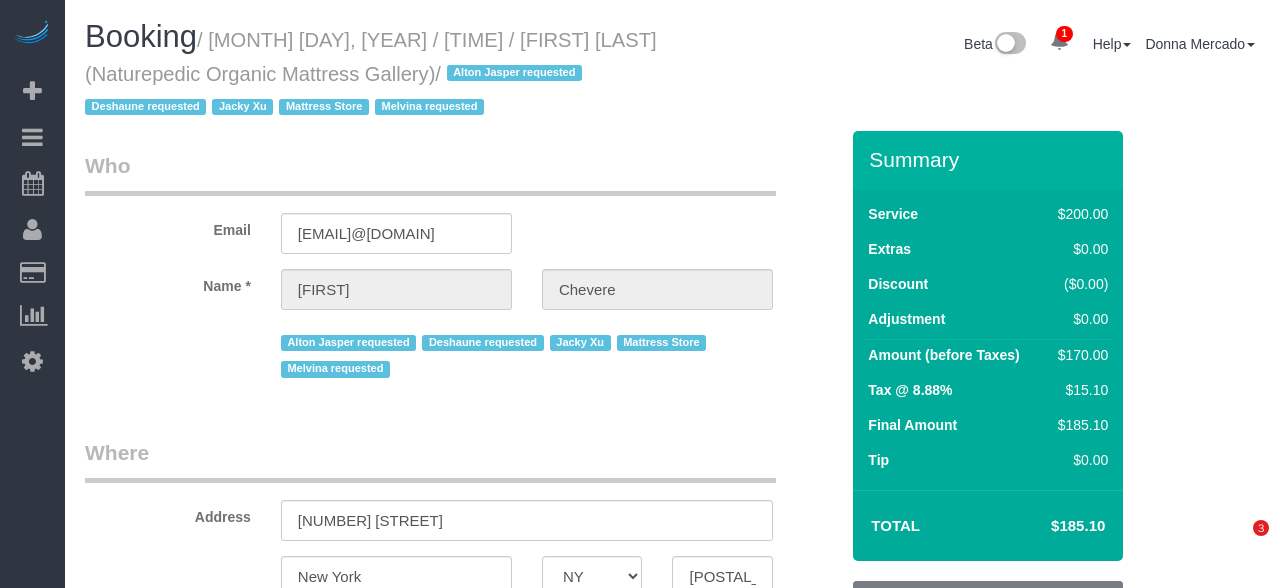 select on "NY" 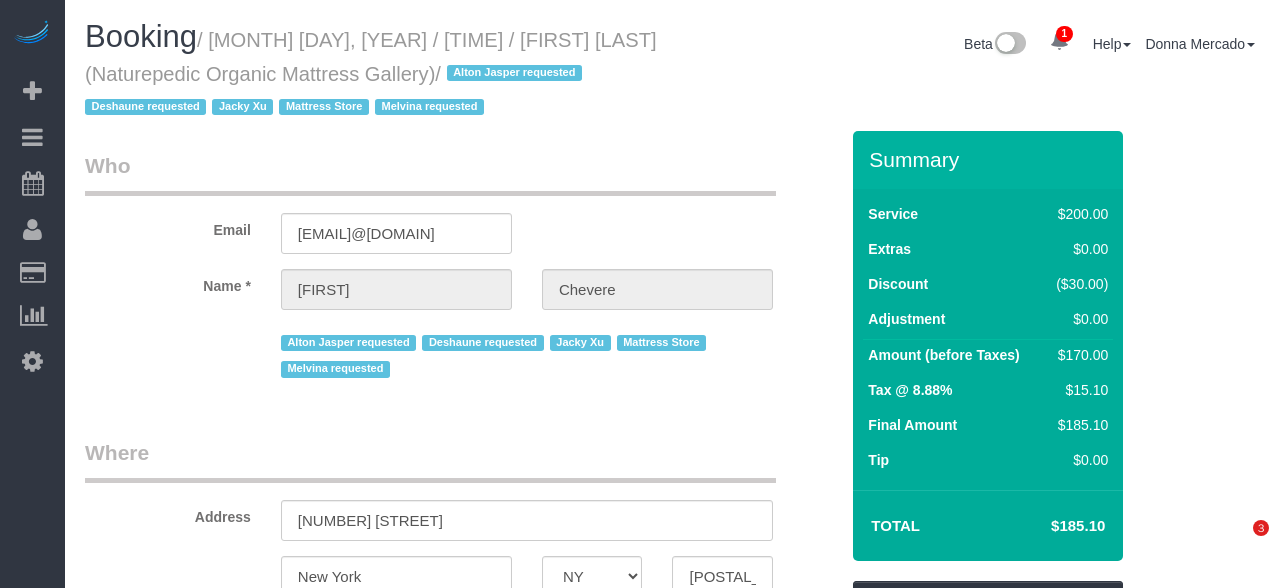 scroll, scrollTop: 0, scrollLeft: 0, axis: both 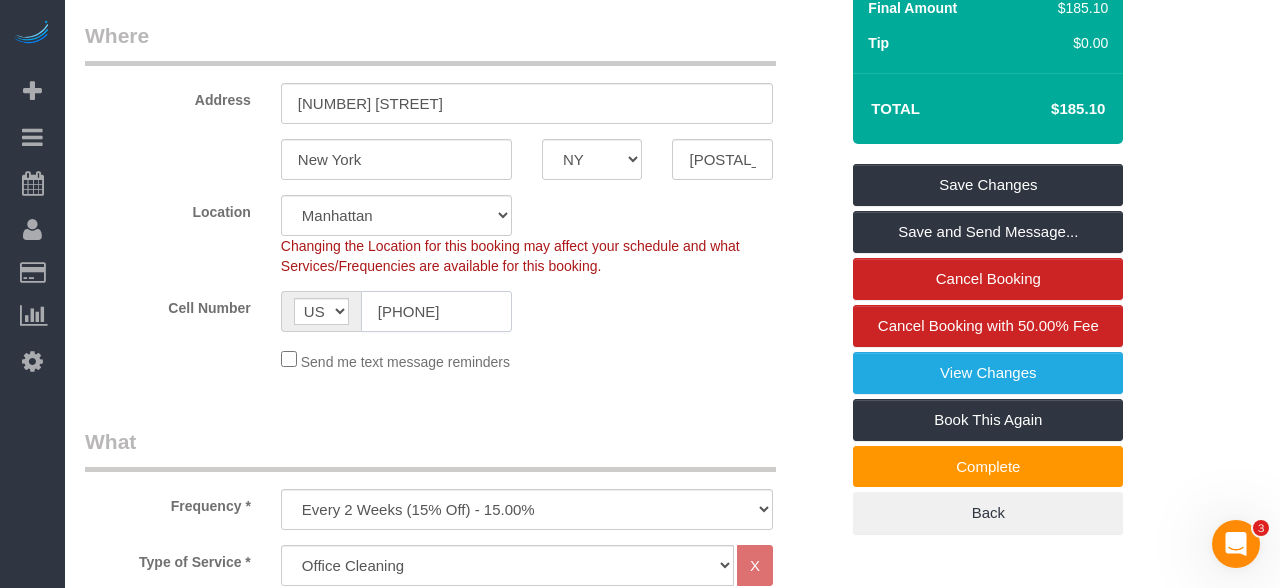 click on "[PHONE]" 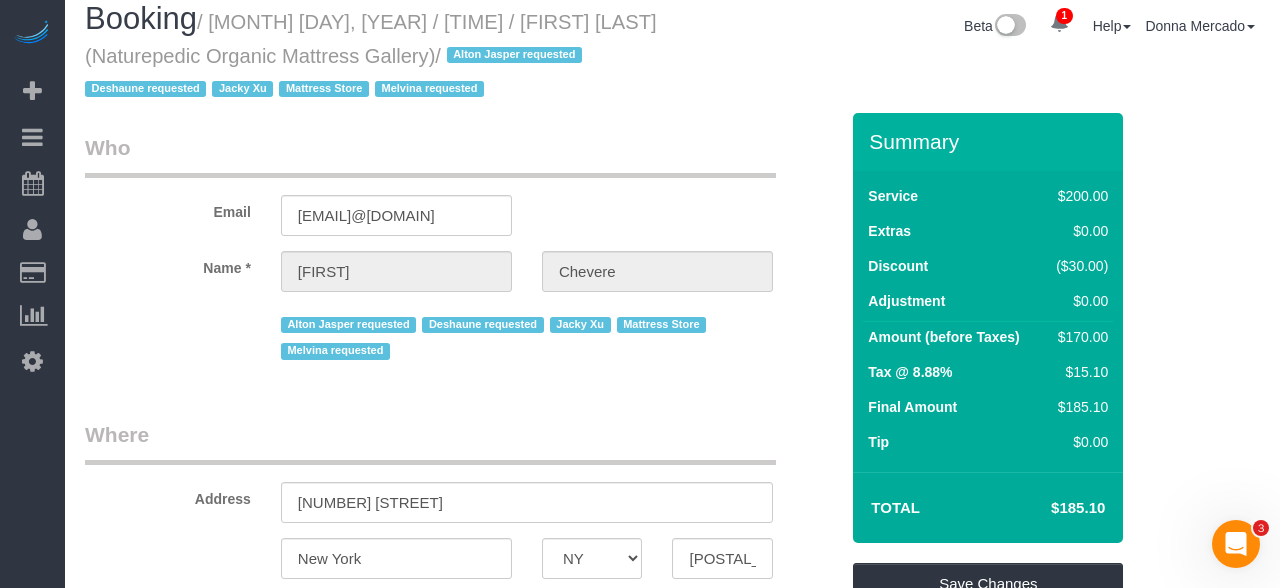 scroll, scrollTop: 0, scrollLeft: 0, axis: both 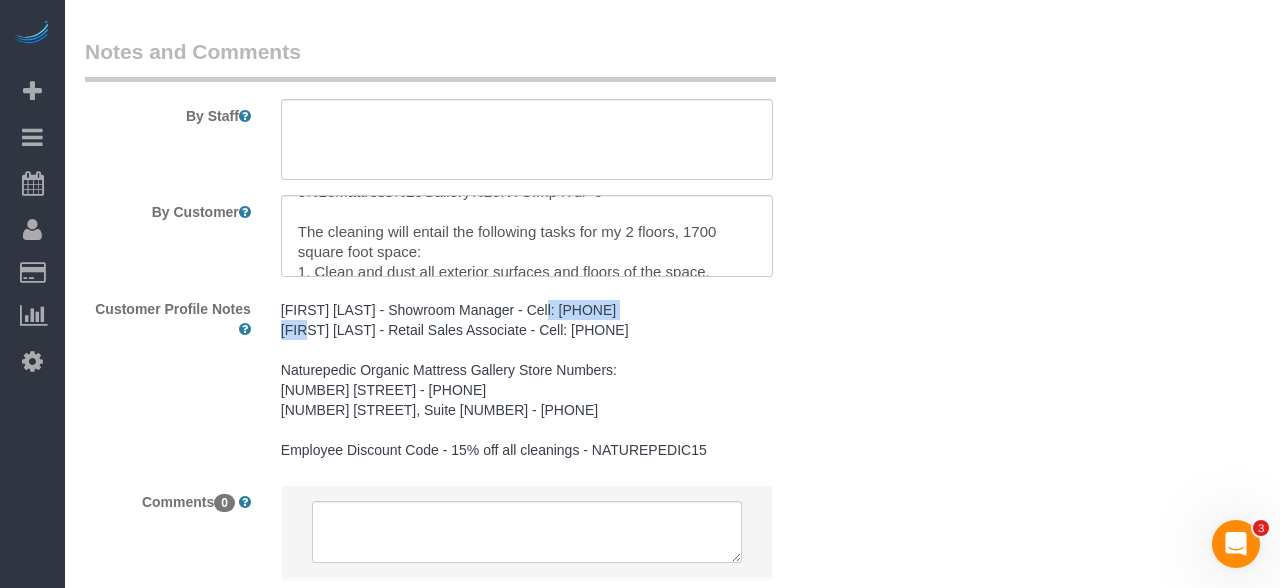 drag, startPoint x: 534, startPoint y: 305, endPoint x: 647, endPoint y: 299, distance: 113.15918 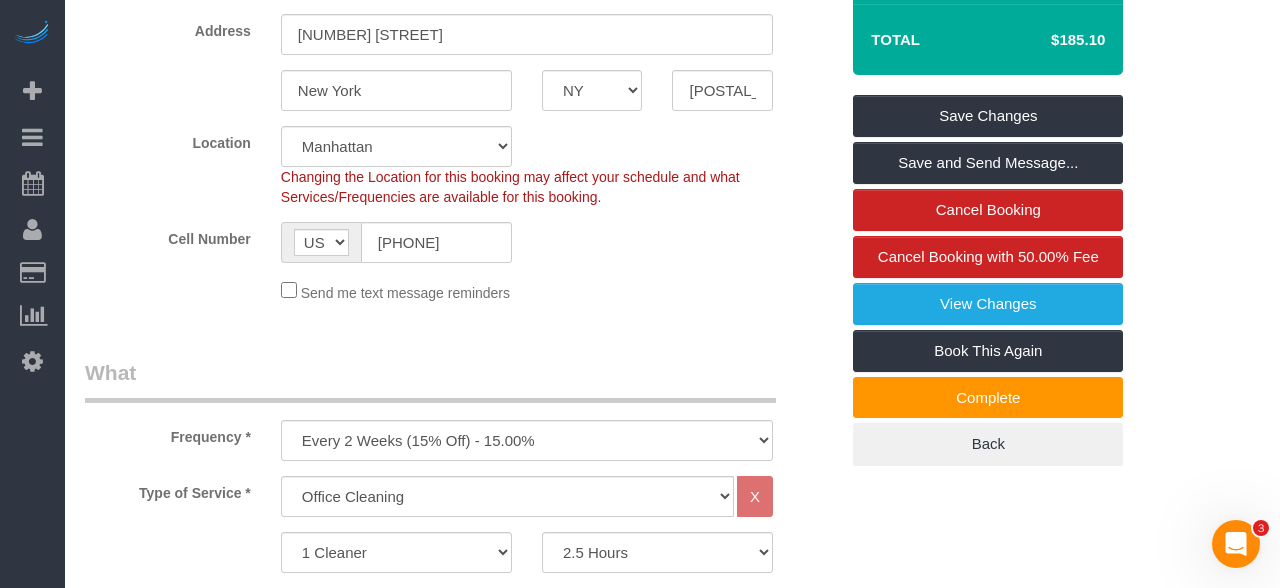 scroll, scrollTop: 638, scrollLeft: 0, axis: vertical 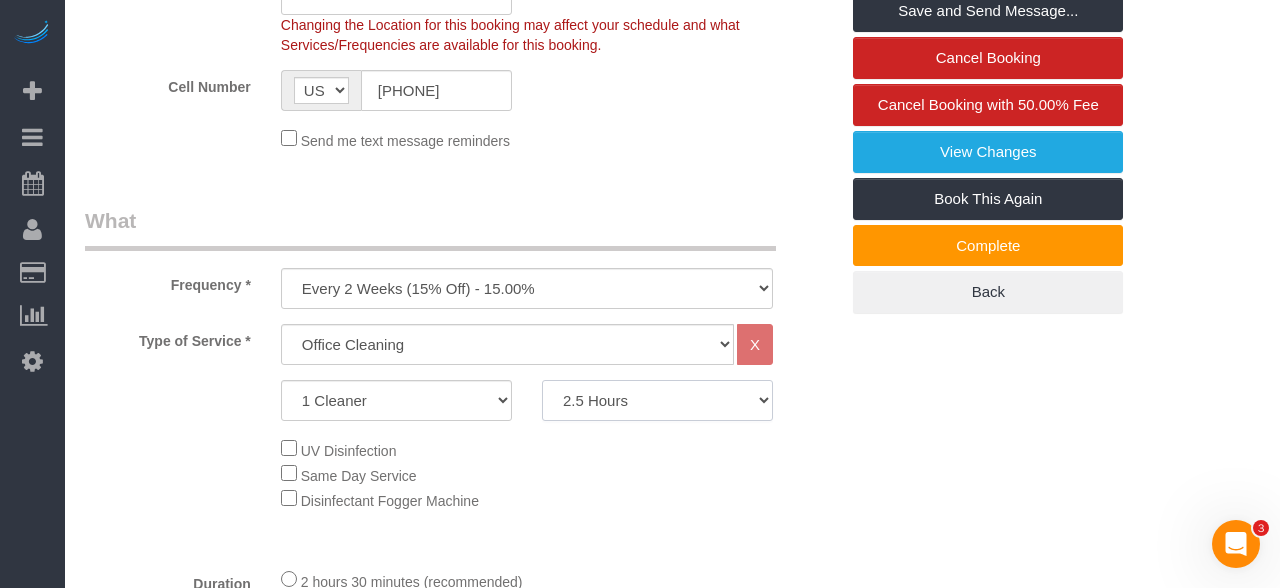 click on "2 Hours
2.5 Hours
3 Hours
3.5 Hours
4 Hours
4.5 Hours
5 Hours
5.5 Hours
6 Hours
6.5 Hours
7 Hours
7.5 Hours
8 Hours
8.5 Hours
9 Hours
9.5 Hours
10 Hours
10.5 Hours
11 Hours
11.5 Hours
12 Hours" 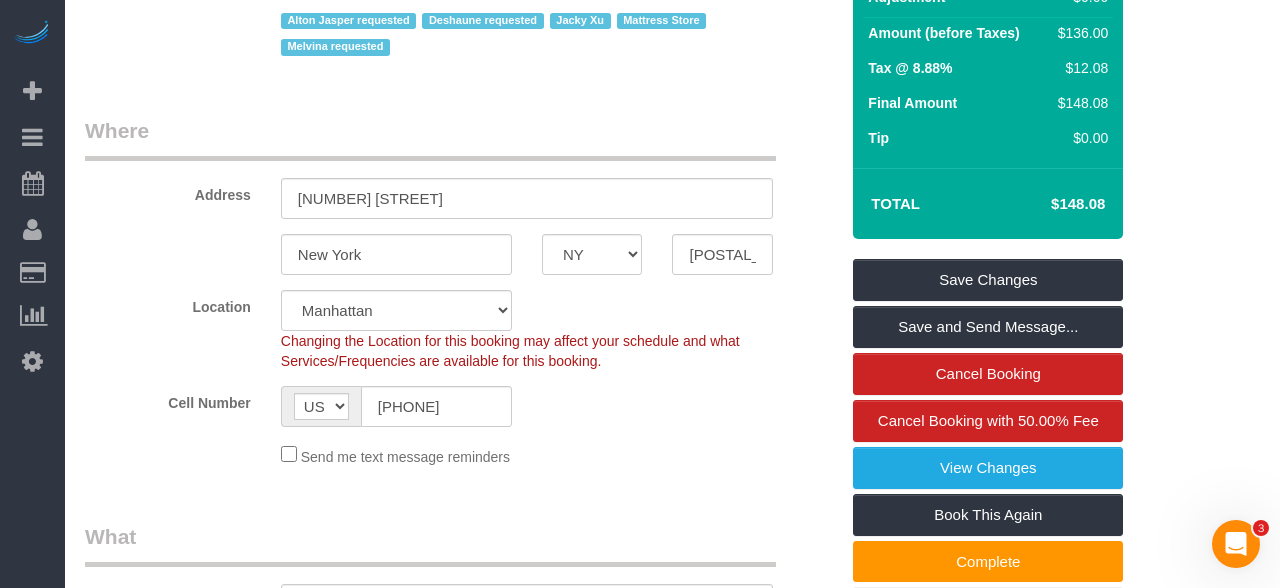 scroll, scrollTop: 466, scrollLeft: 0, axis: vertical 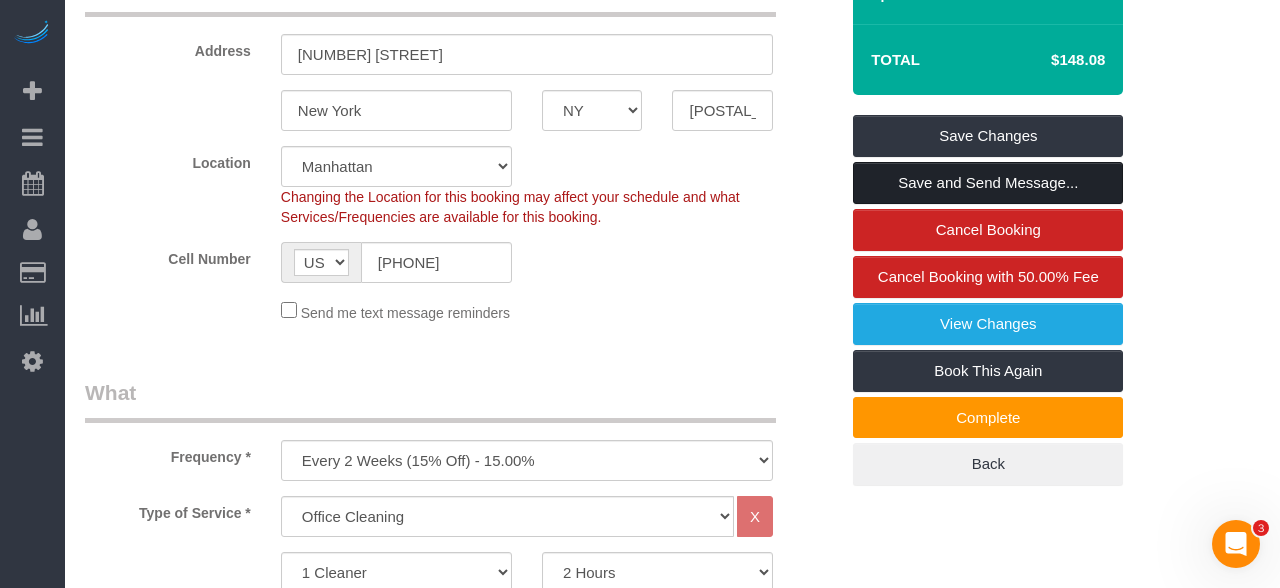 click on "Save and Send Message..." at bounding box center (988, 183) 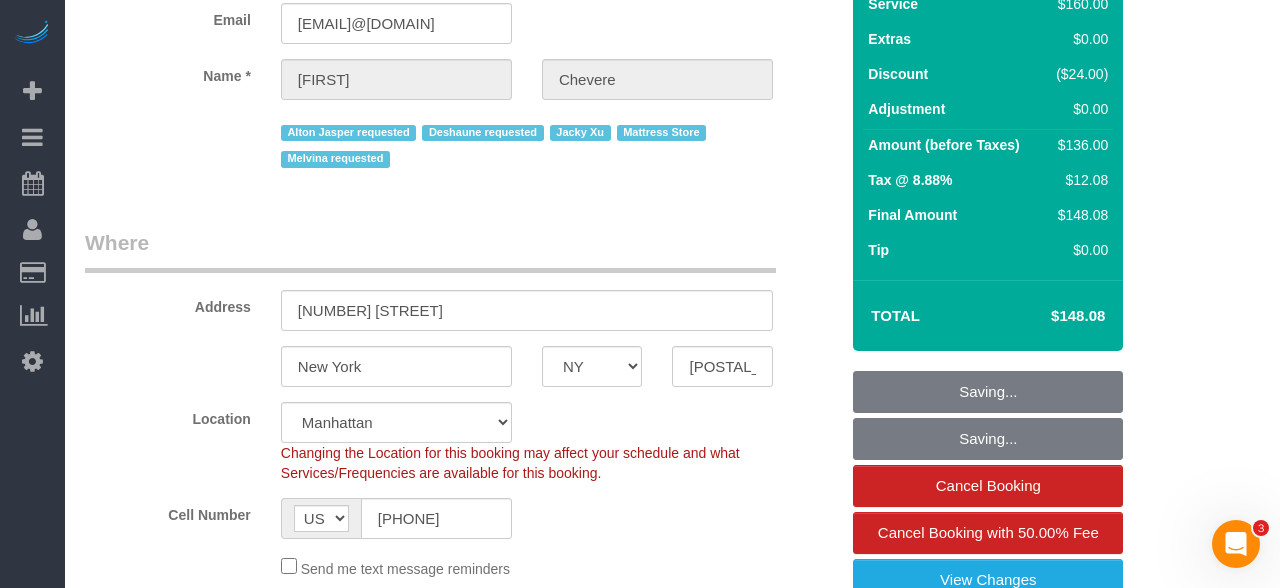scroll, scrollTop: 126, scrollLeft: 0, axis: vertical 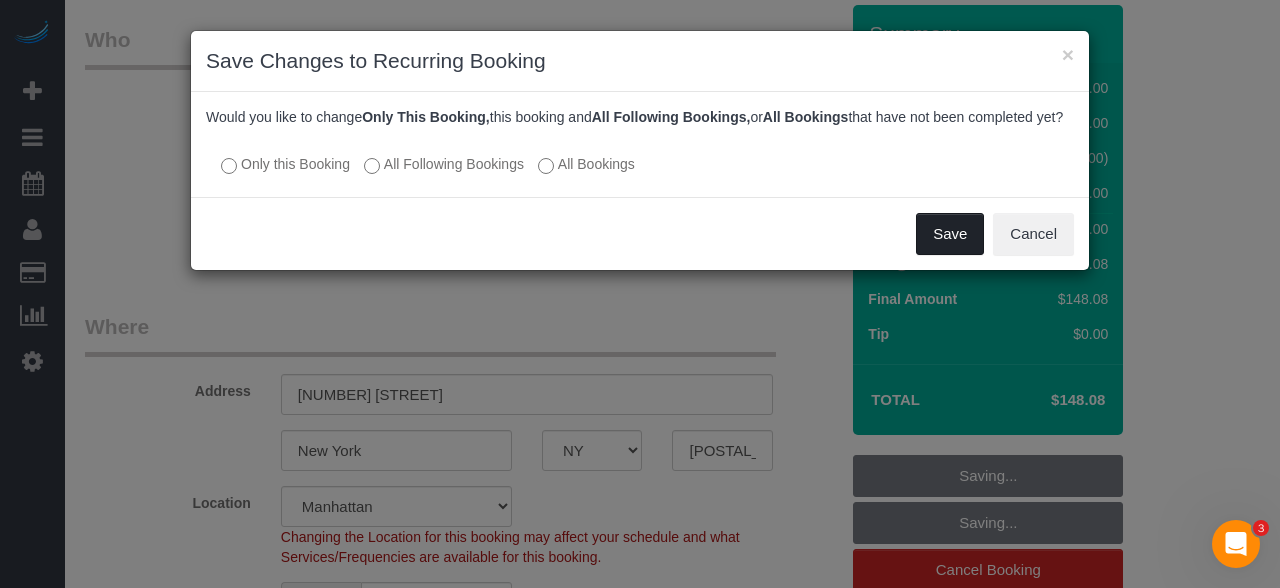 click on "Save" at bounding box center [950, 234] 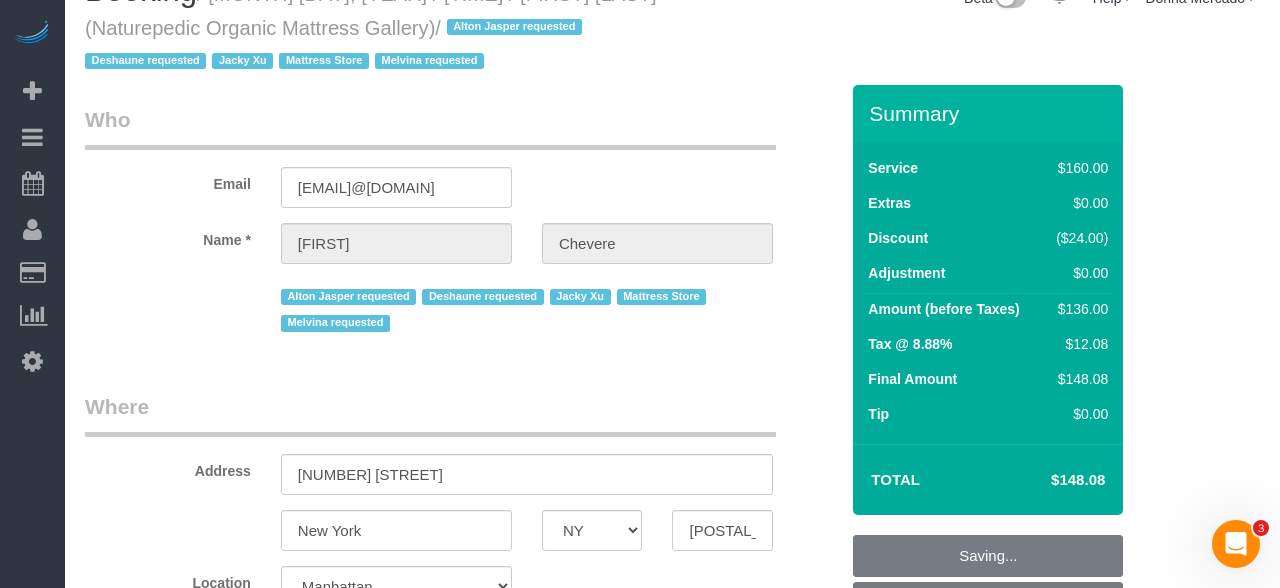 scroll, scrollTop: 0, scrollLeft: 0, axis: both 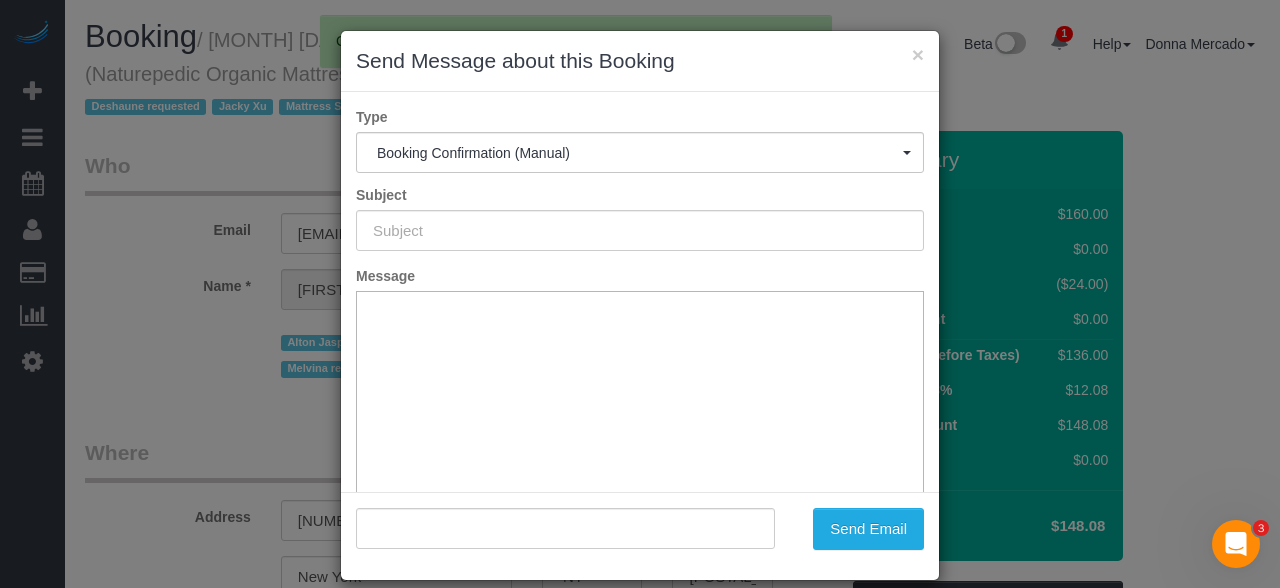 type on "Cleaning Confirmed for [DATE] at [TIME]" 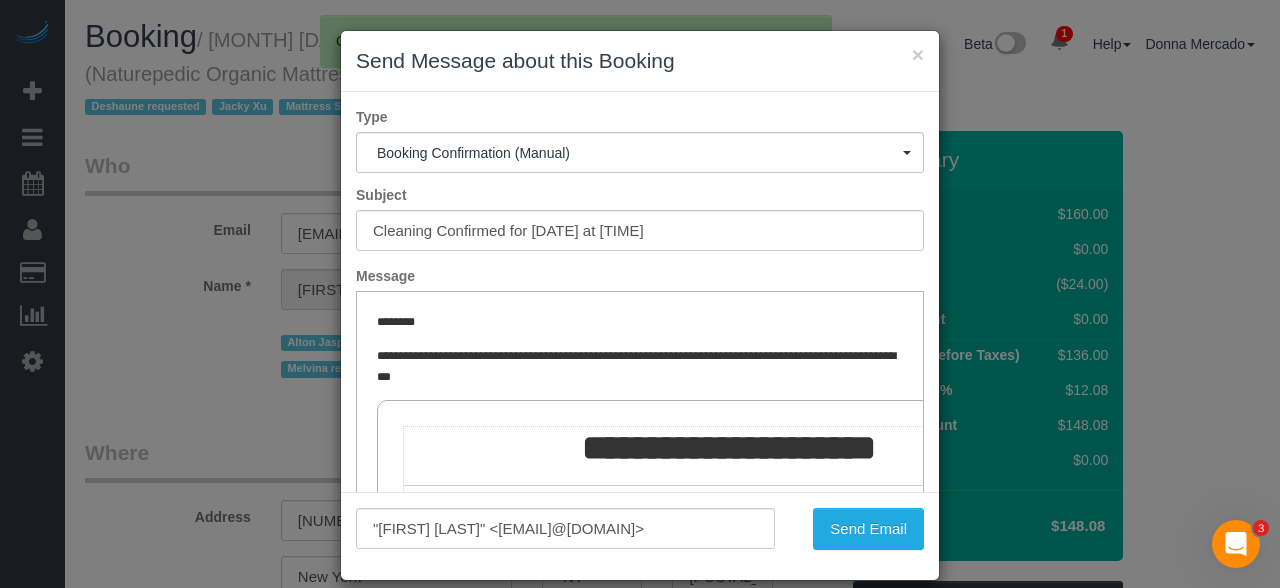 scroll, scrollTop: 384, scrollLeft: 0, axis: vertical 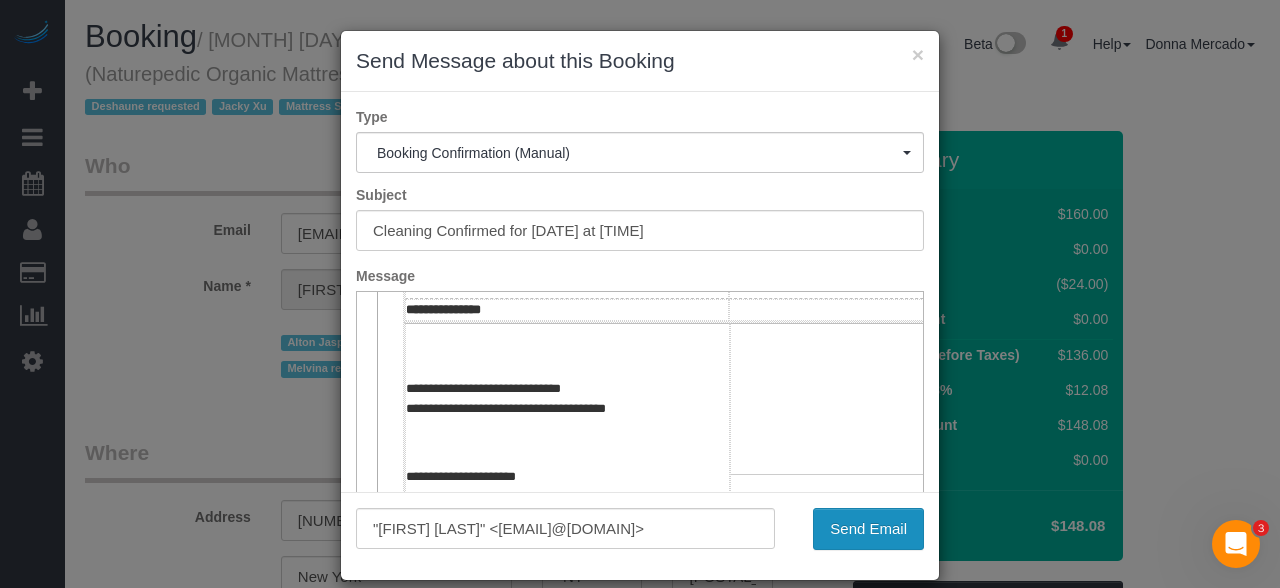 click on "Send Email" at bounding box center [868, 529] 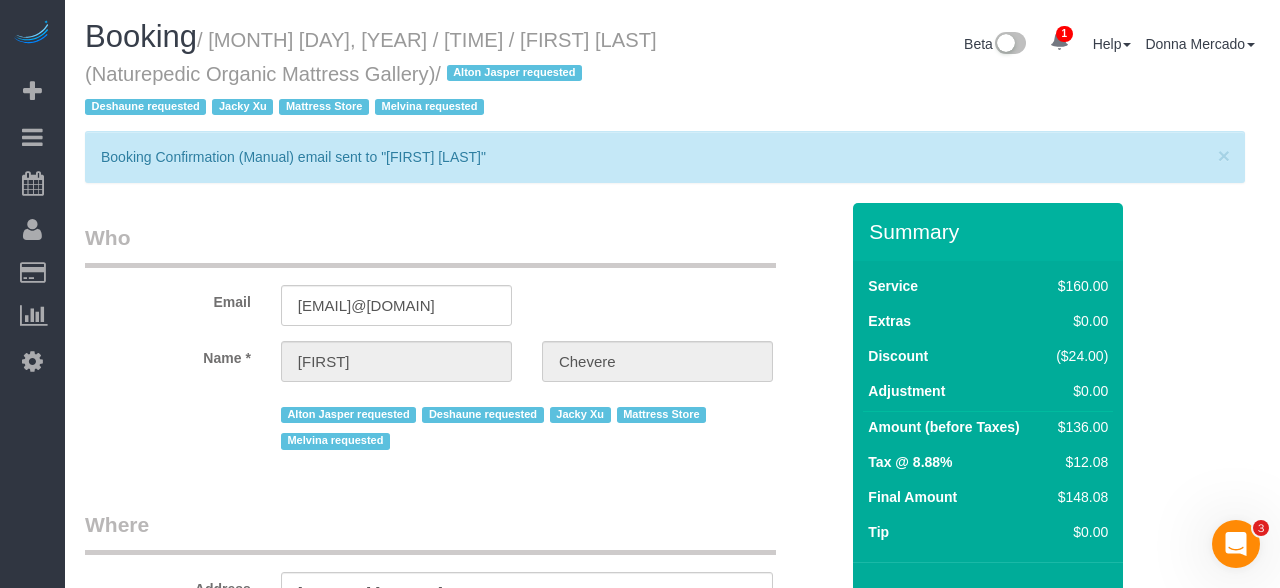 scroll, scrollTop: 20, scrollLeft: 0, axis: vertical 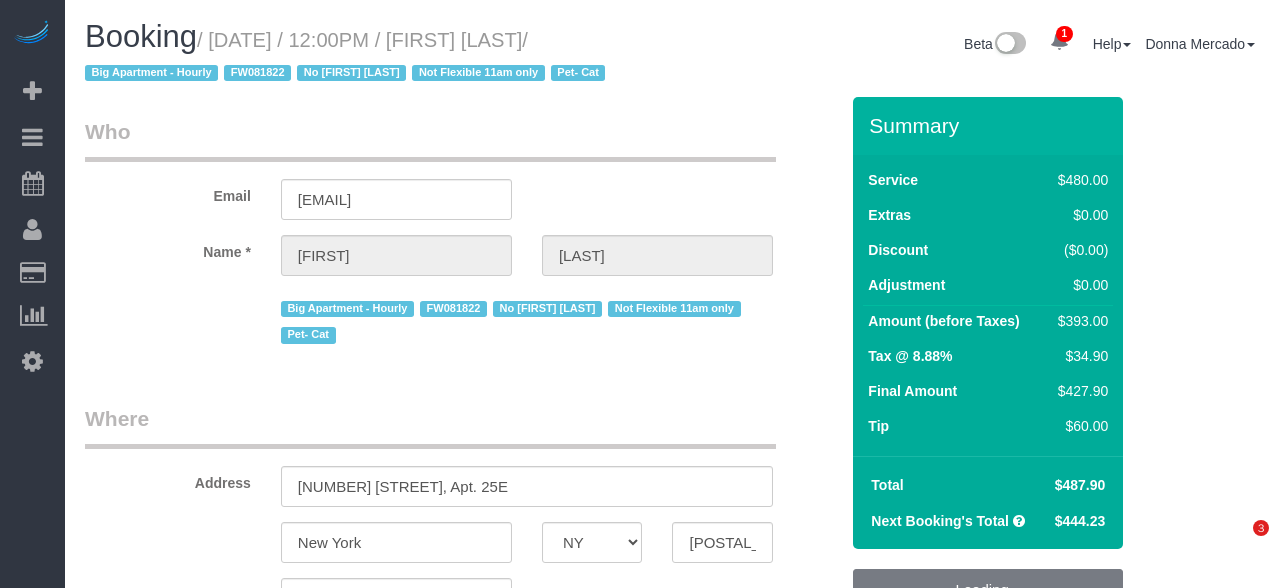 select on "NY" 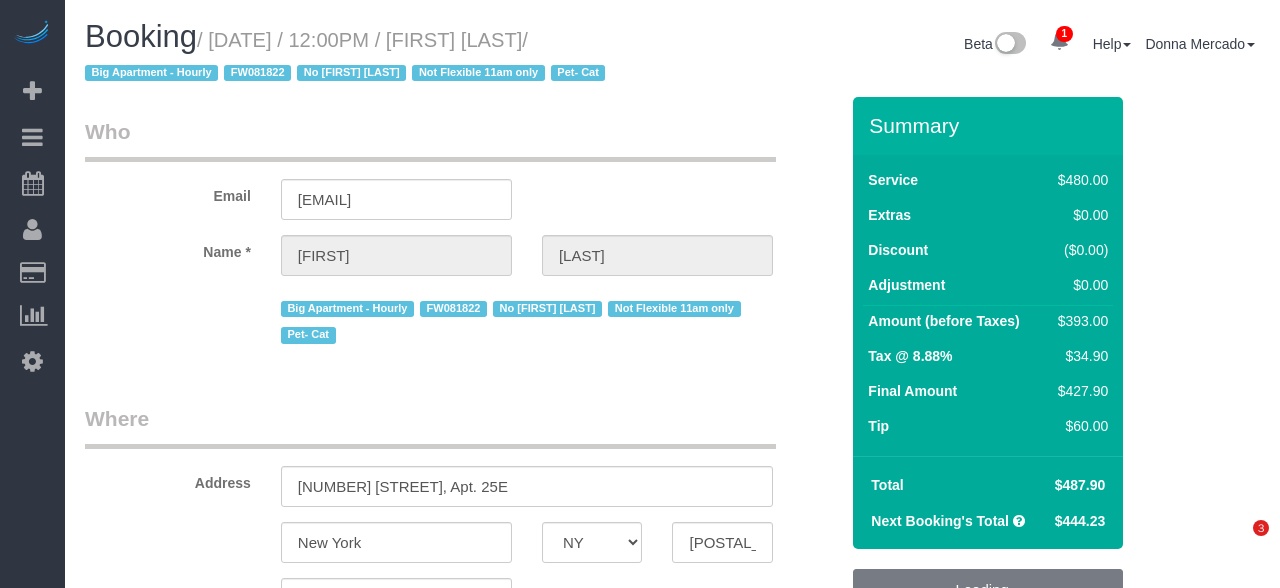 select on "object:1323" 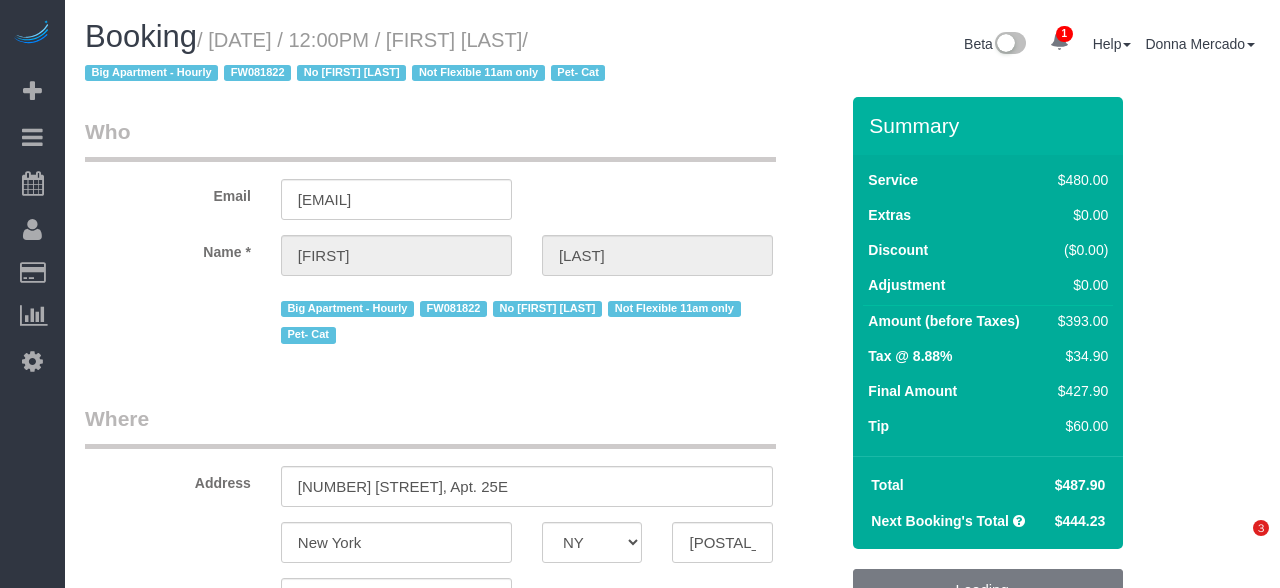 select on "string:stripe-pm_1J7Nir4VGloSiKo7YfTDYo6F" 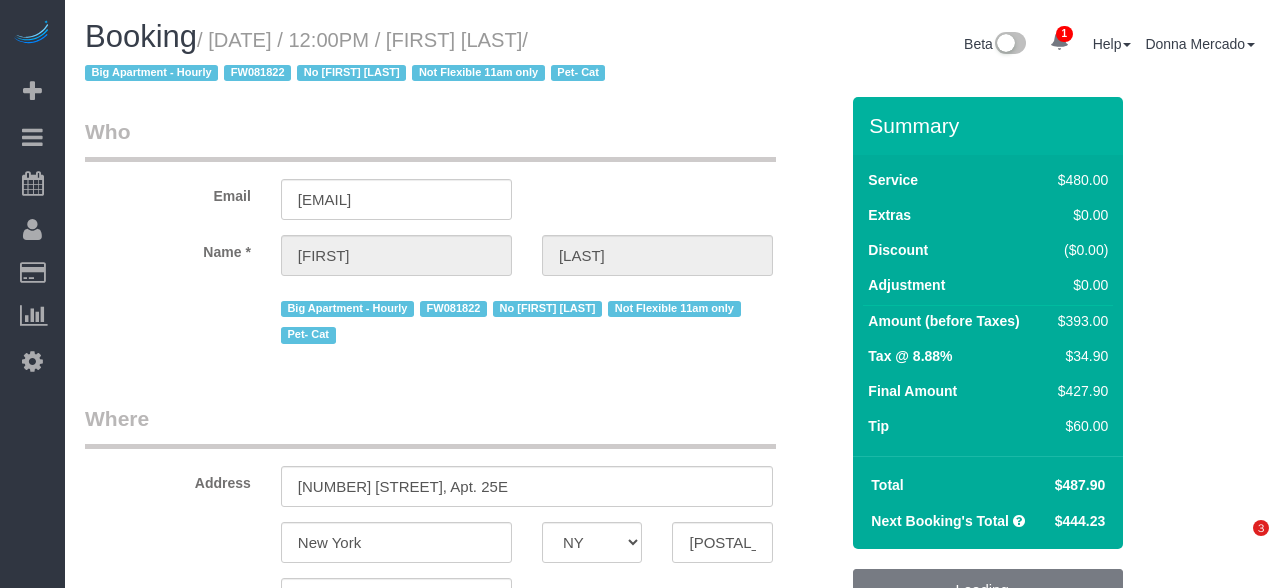 scroll, scrollTop: 509, scrollLeft: 0, axis: vertical 